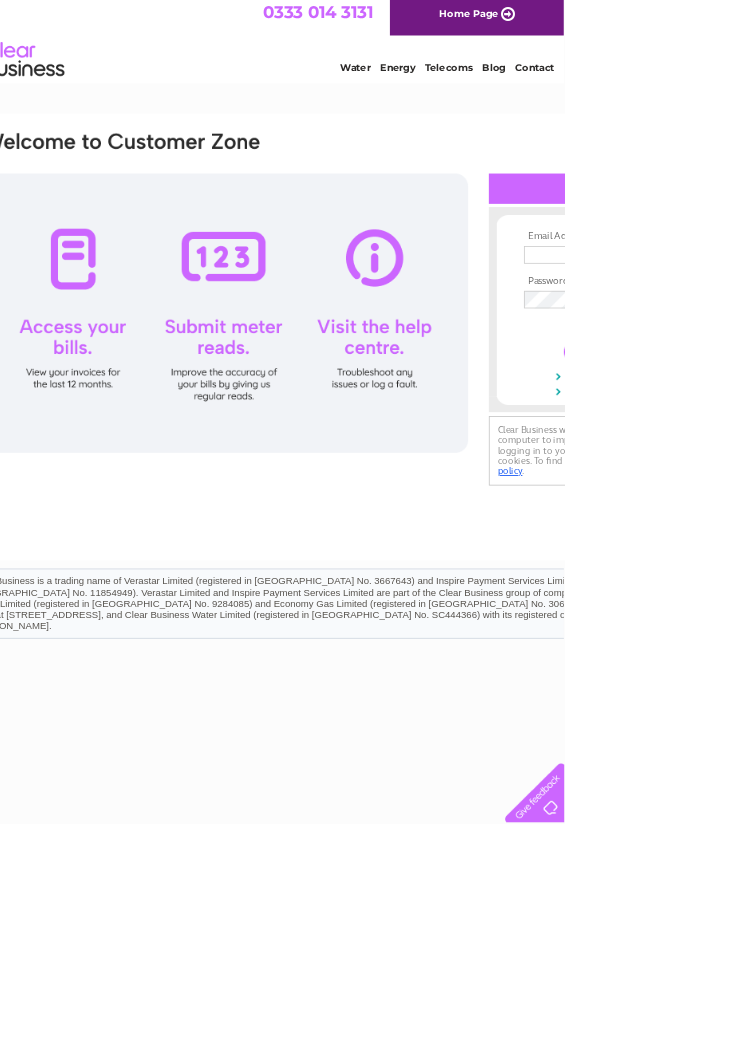 scroll, scrollTop: 0, scrollLeft: 0, axis: both 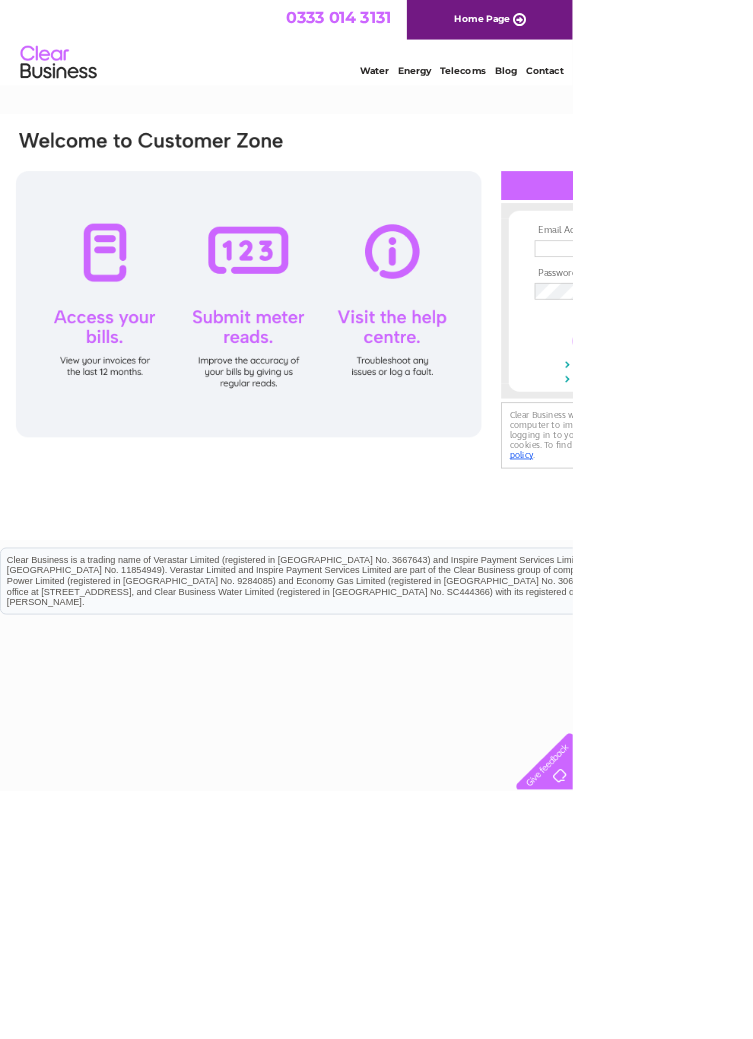 click at bounding box center (806, 327) 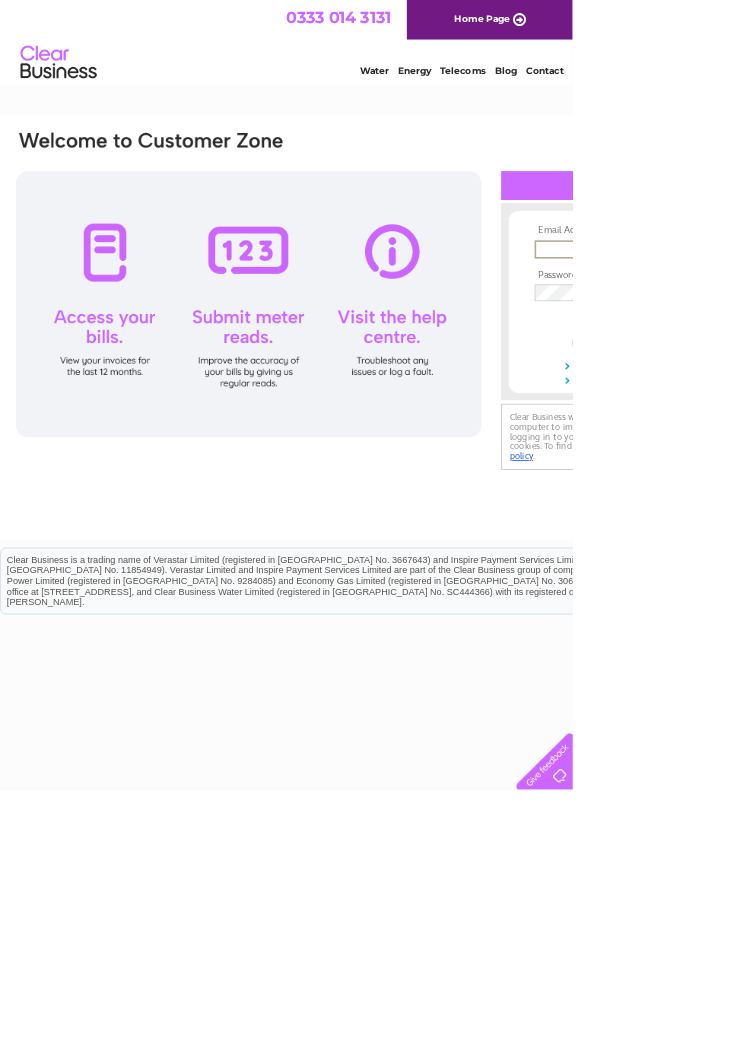 click at bounding box center [807, 328] 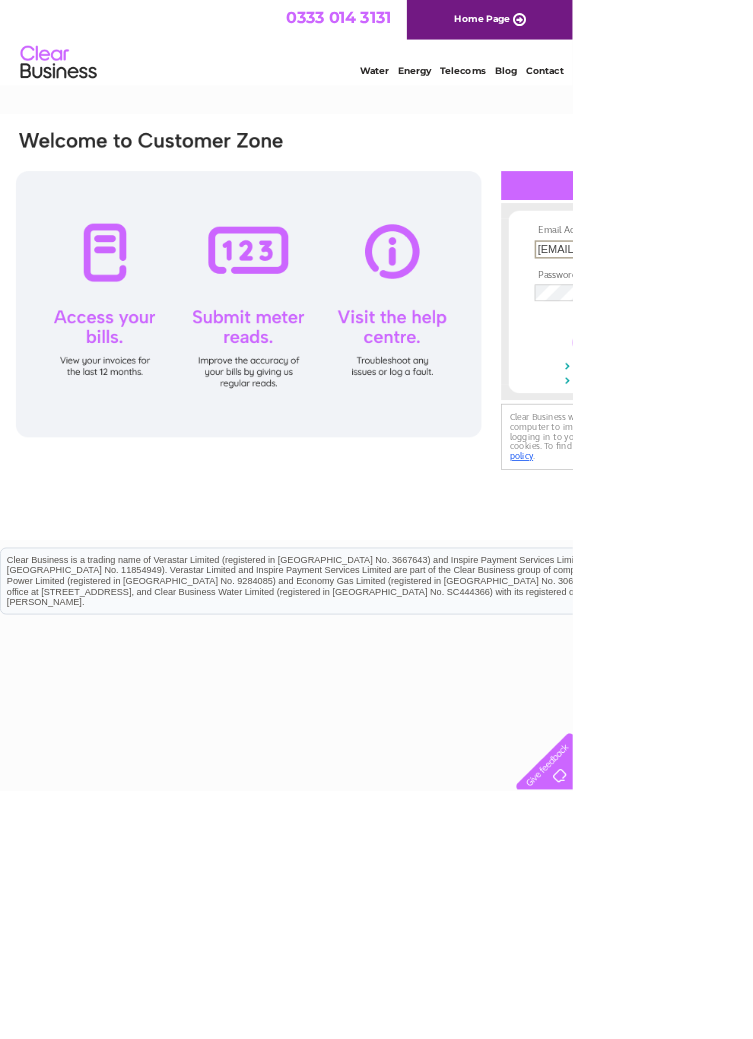 click at bounding box center [814, 450] 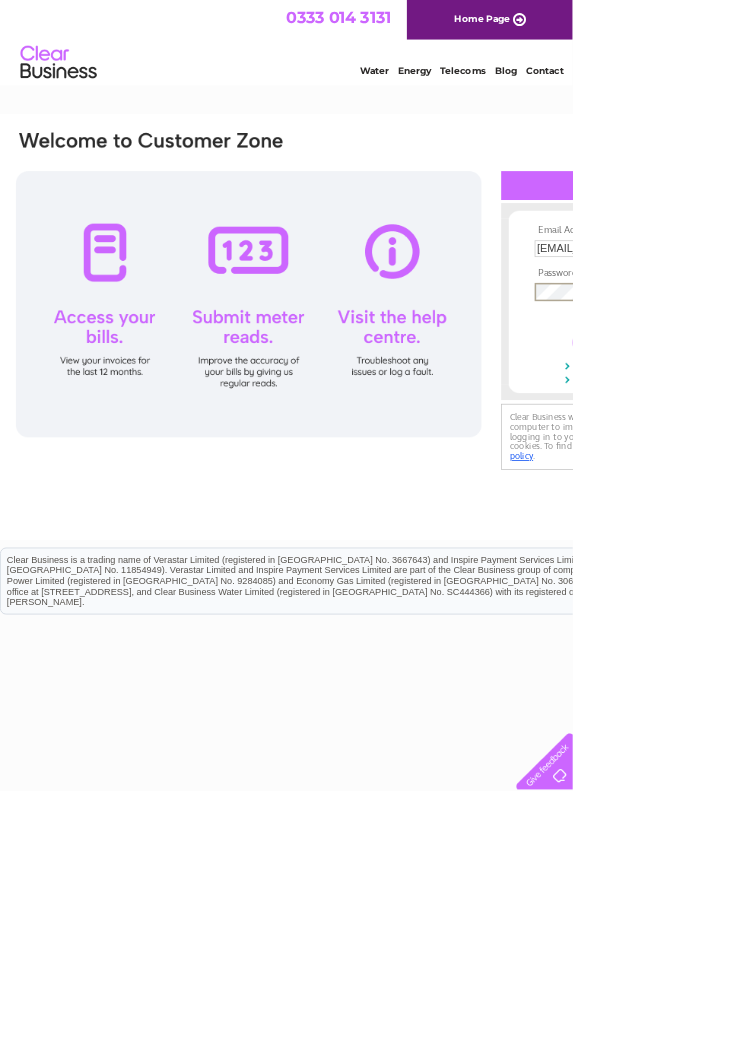 click at bounding box center (814, 450) 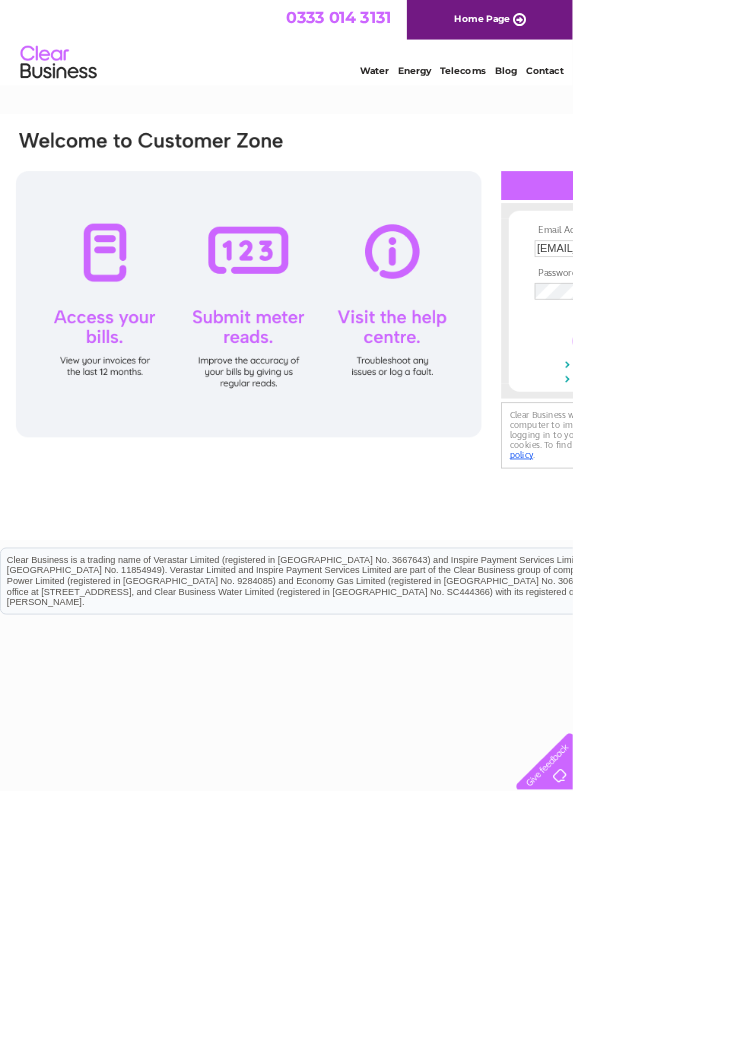 click at bounding box center (814, 448) 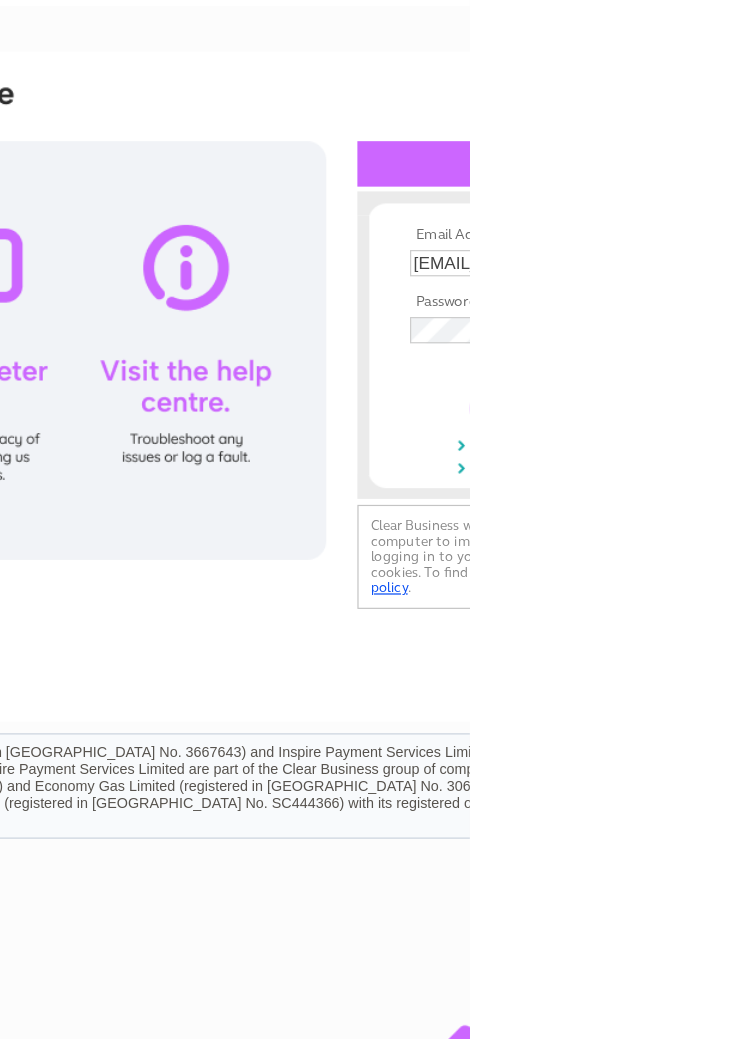 scroll, scrollTop: 0, scrollLeft: 0, axis: both 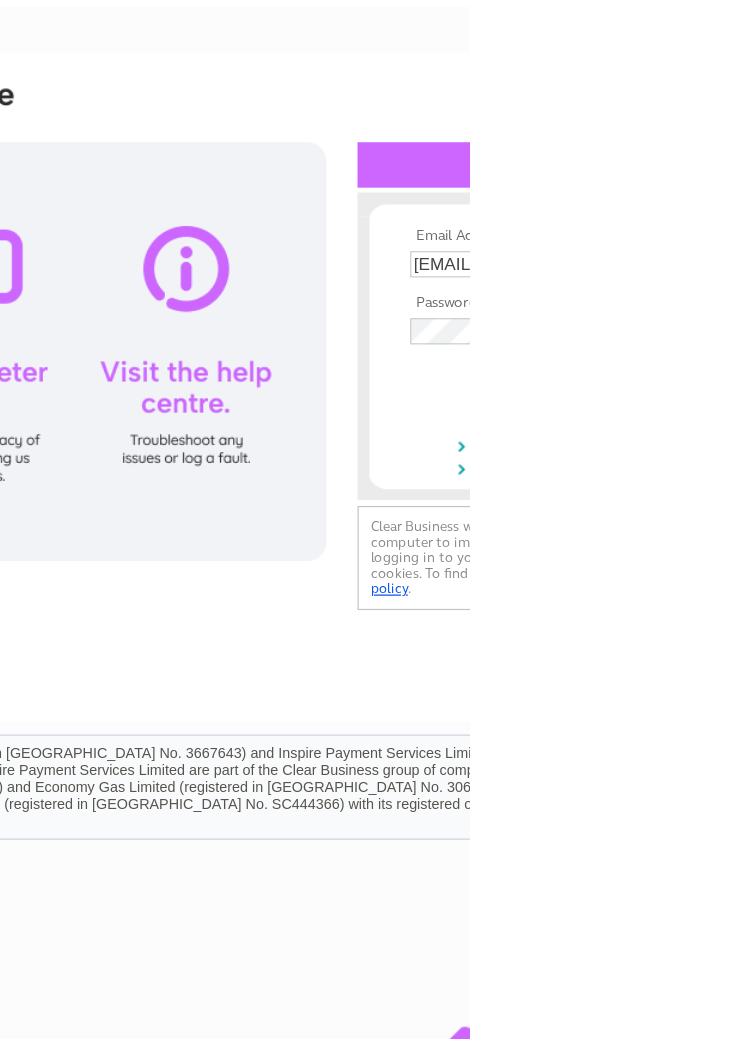 click at bounding box center [814, 448] 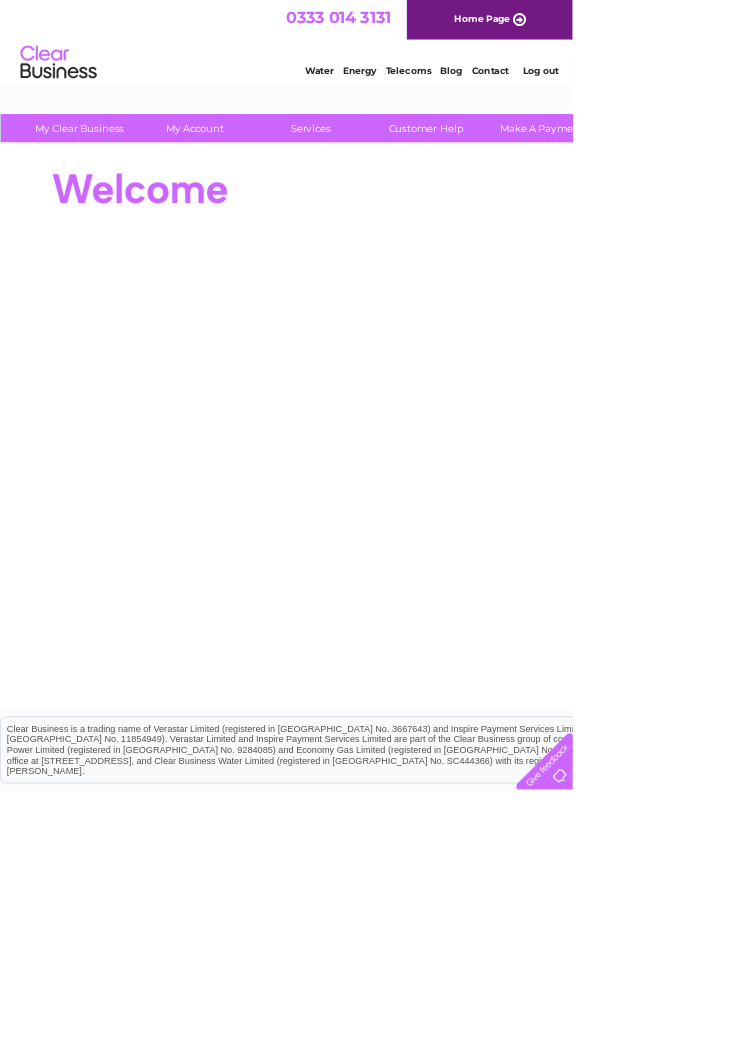 scroll, scrollTop: 0, scrollLeft: 0, axis: both 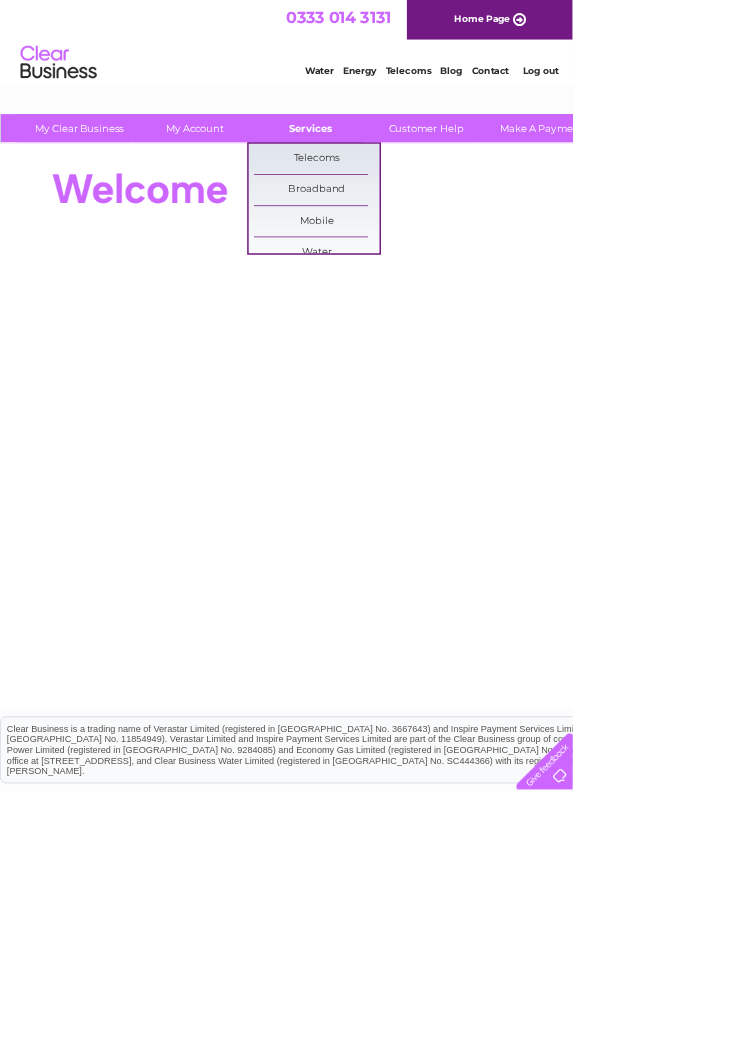 click on "Services" at bounding box center (408, 168) 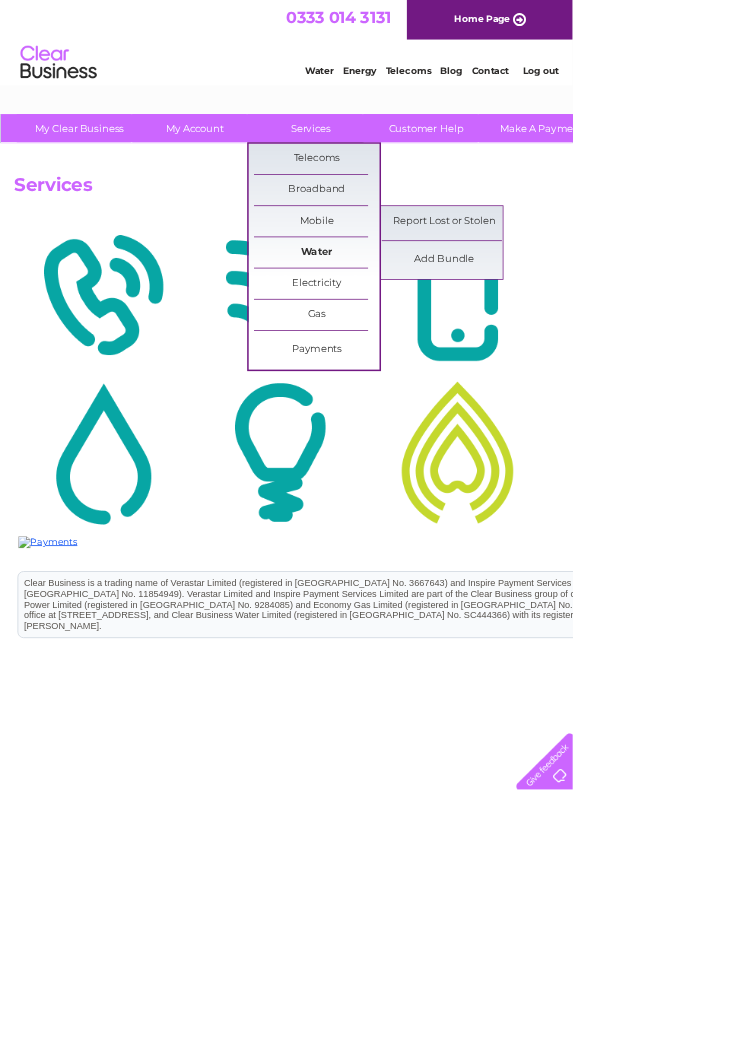 scroll, scrollTop: 0, scrollLeft: 0, axis: both 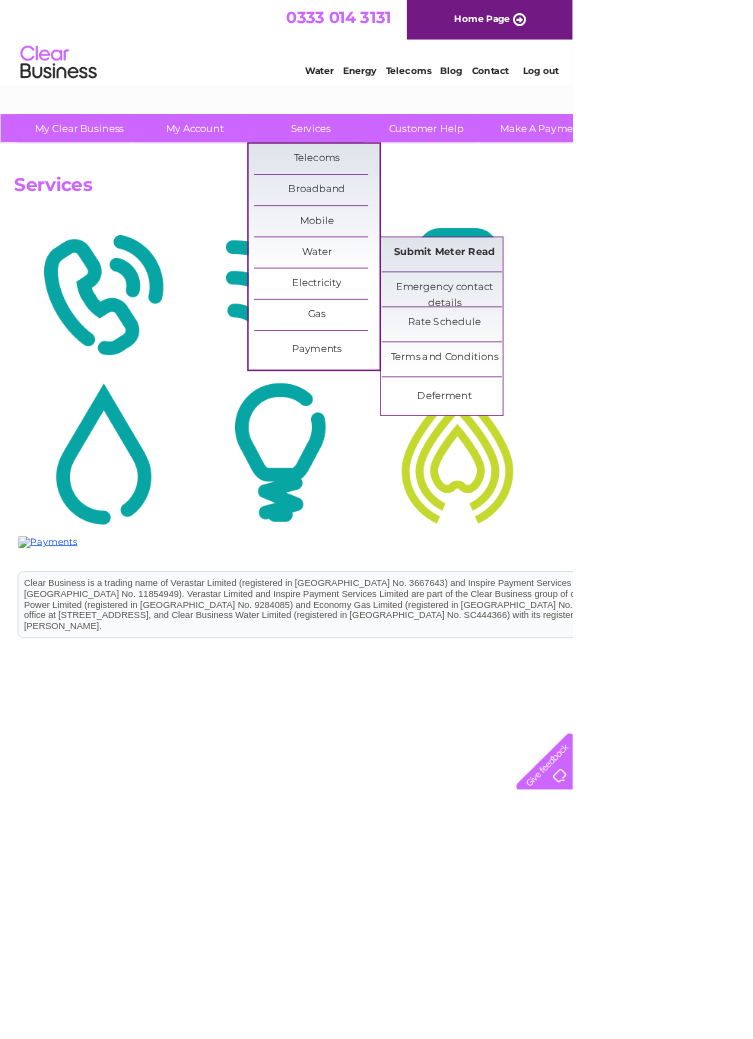 click on "Submit Meter Read" at bounding box center (584, 332) 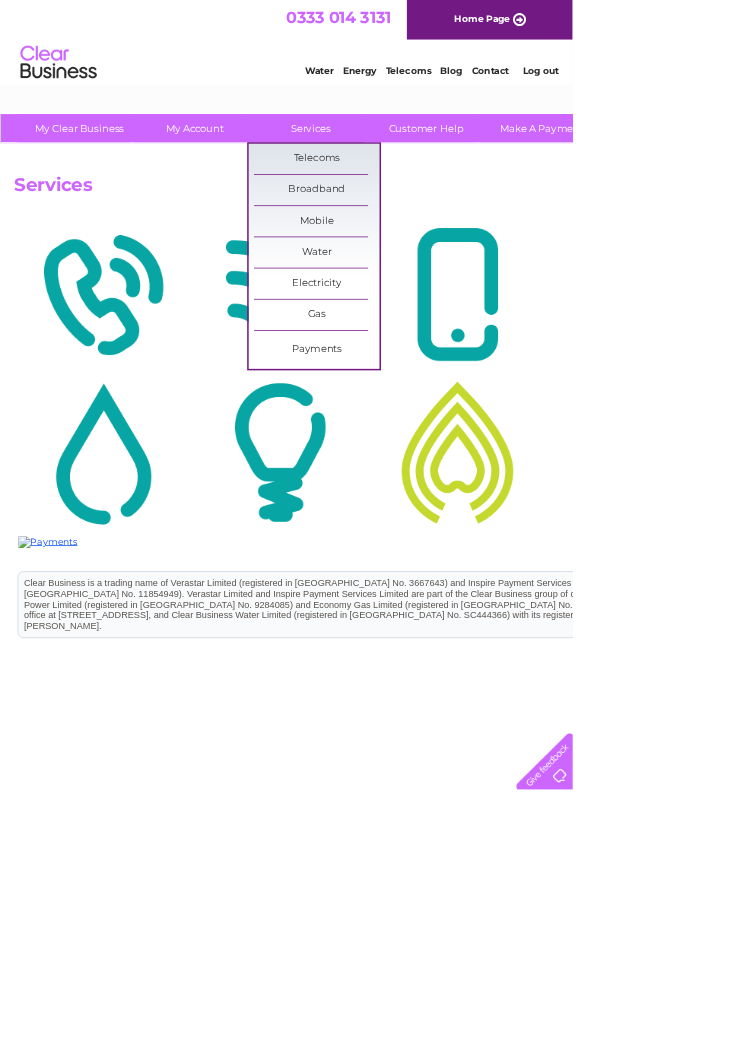 click at bounding box center [601, 388] 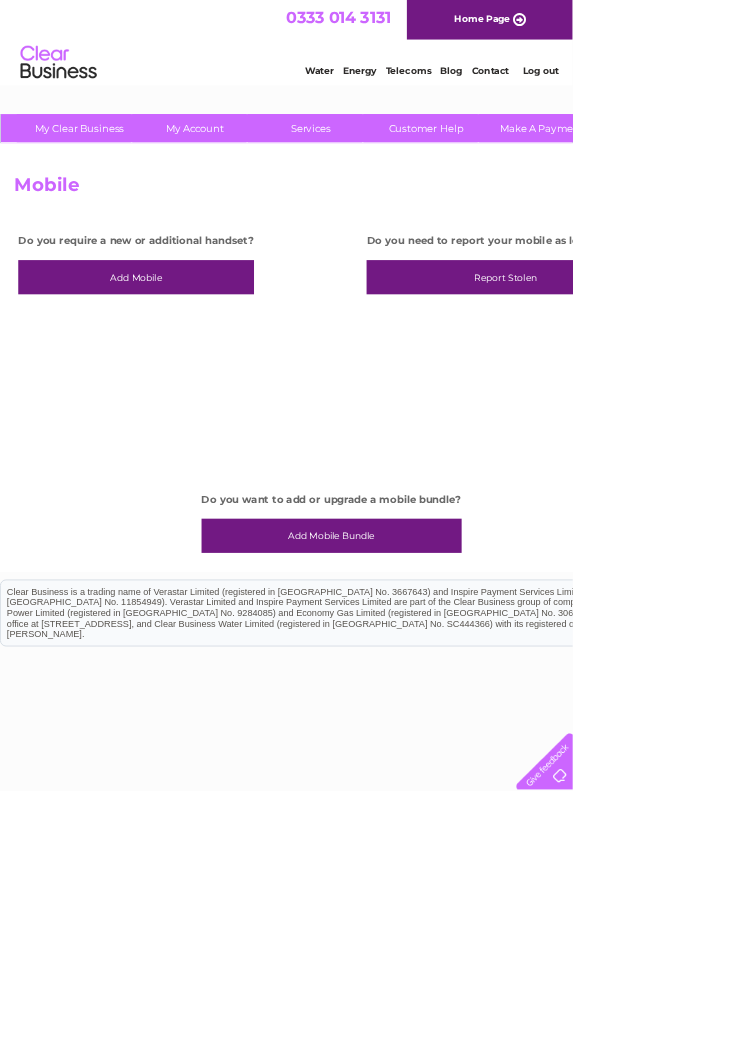 scroll, scrollTop: 0, scrollLeft: 0, axis: both 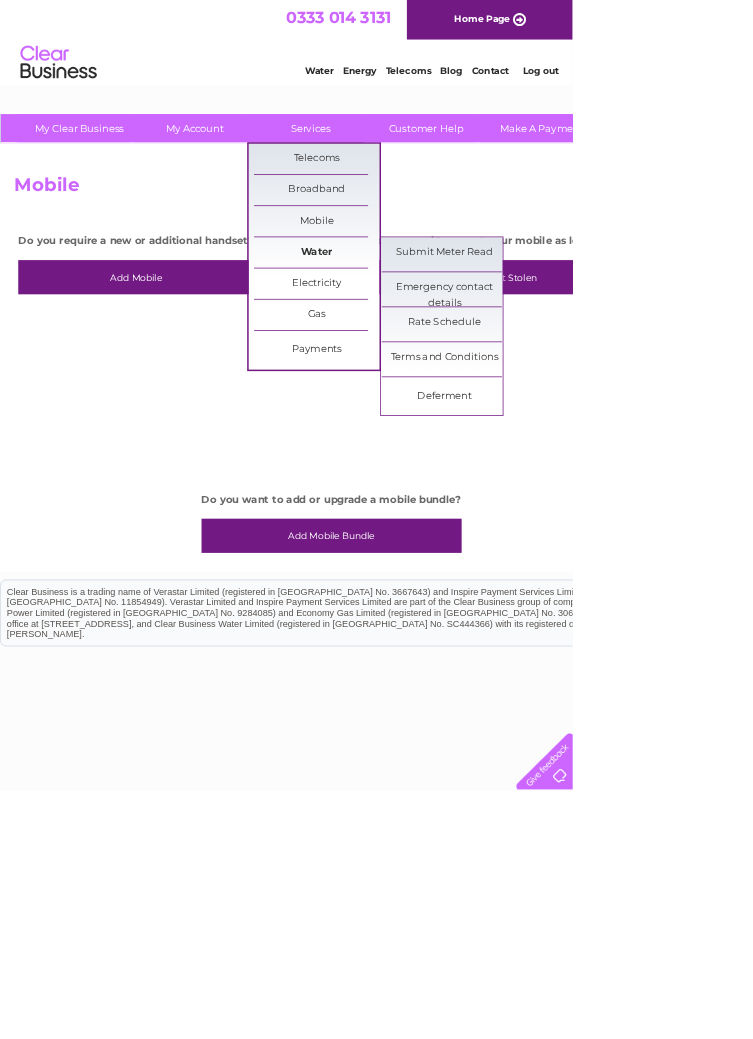 click on "Water" at bounding box center [416, 332] 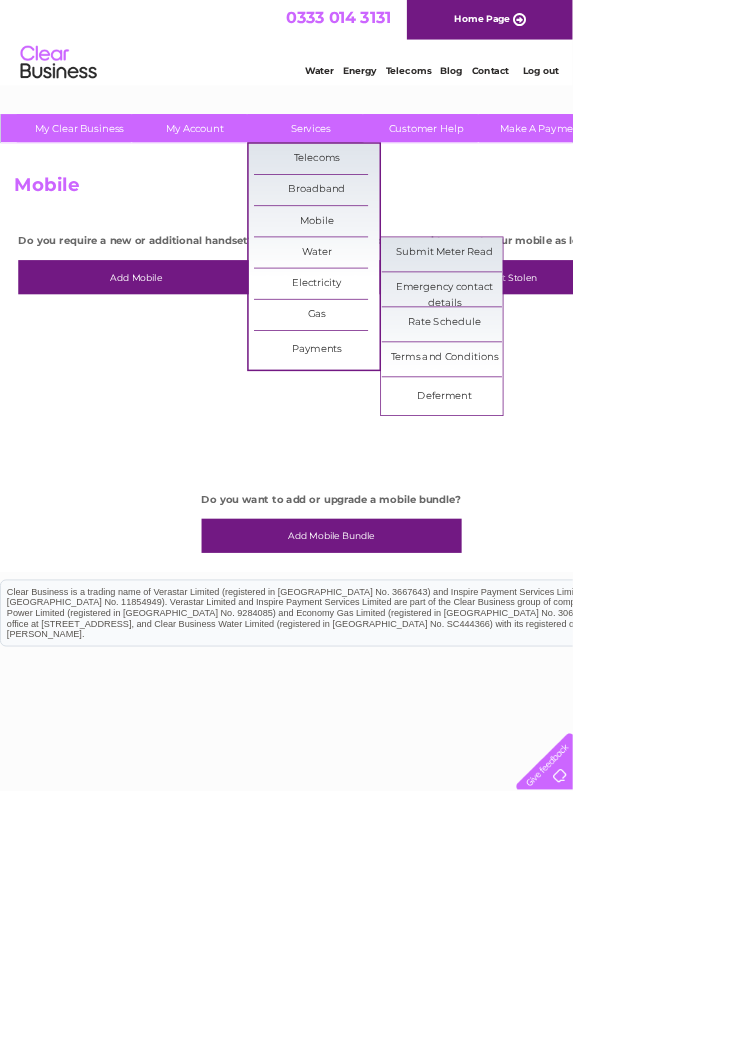 scroll, scrollTop: 0, scrollLeft: 0, axis: both 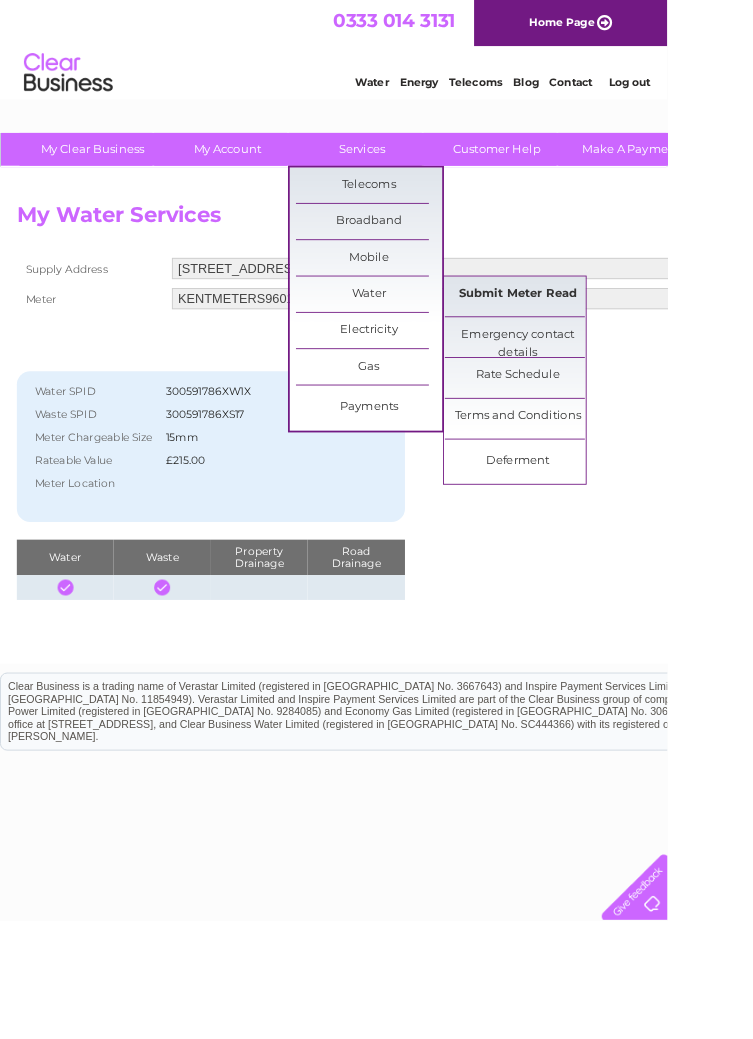 click on "Submit Meter Read" at bounding box center [584, 332] 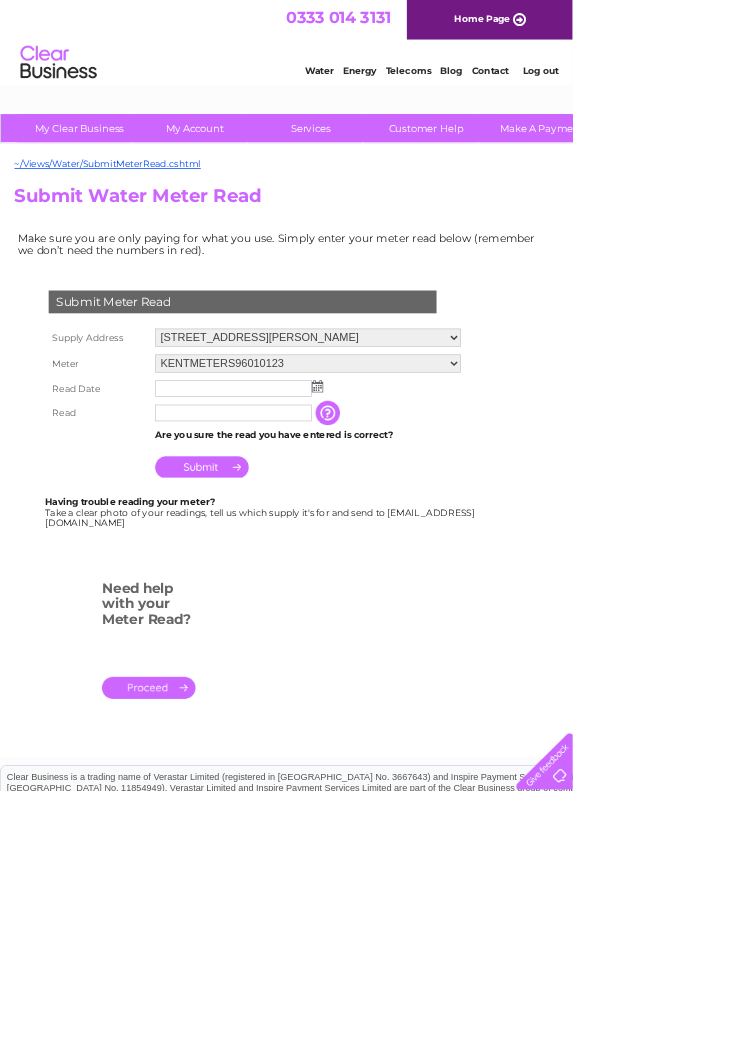 scroll, scrollTop: 0, scrollLeft: 0, axis: both 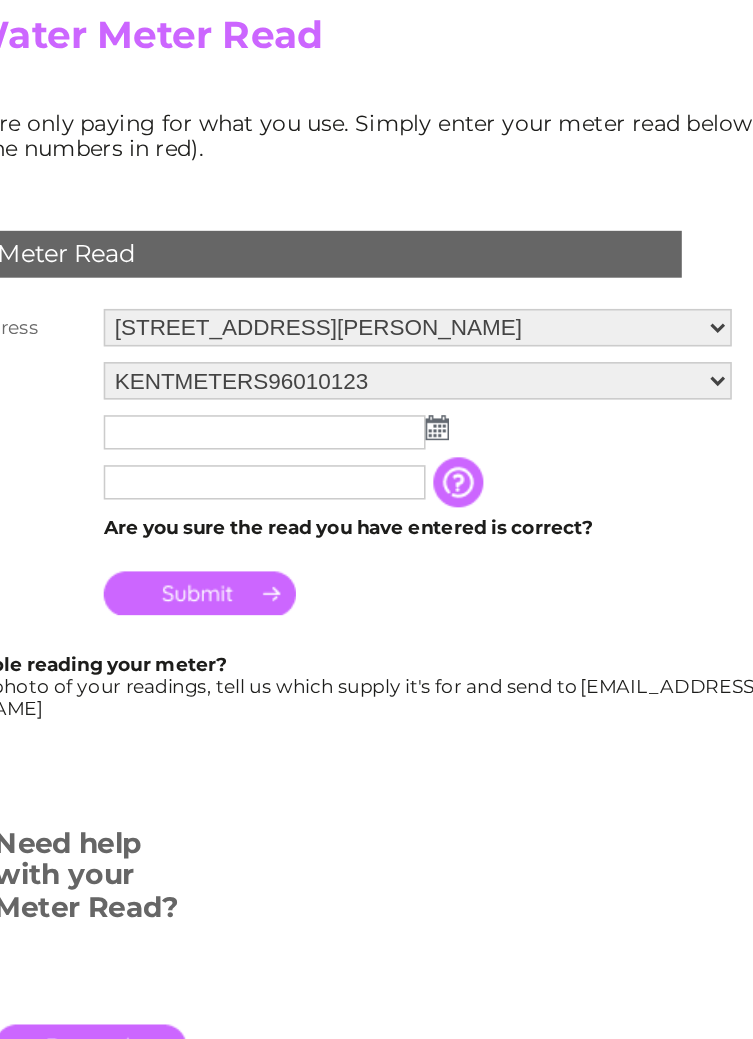 click at bounding box center (417, 508) 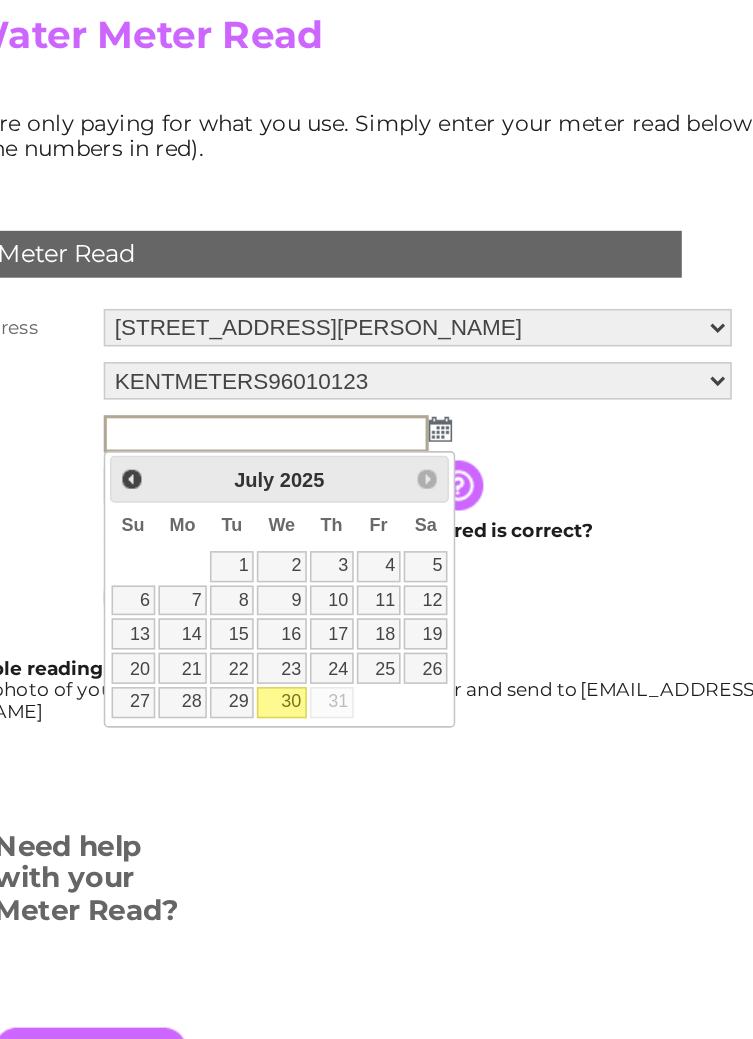 click on "30" at bounding box center (318, 684) 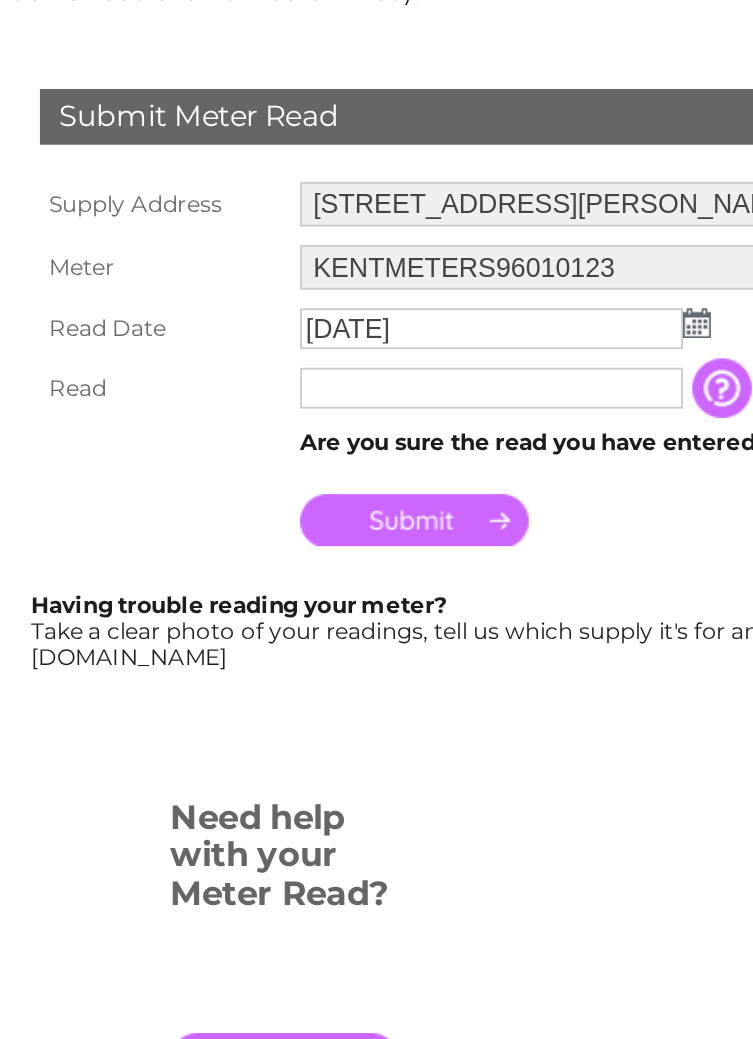 click at bounding box center [307, 543] 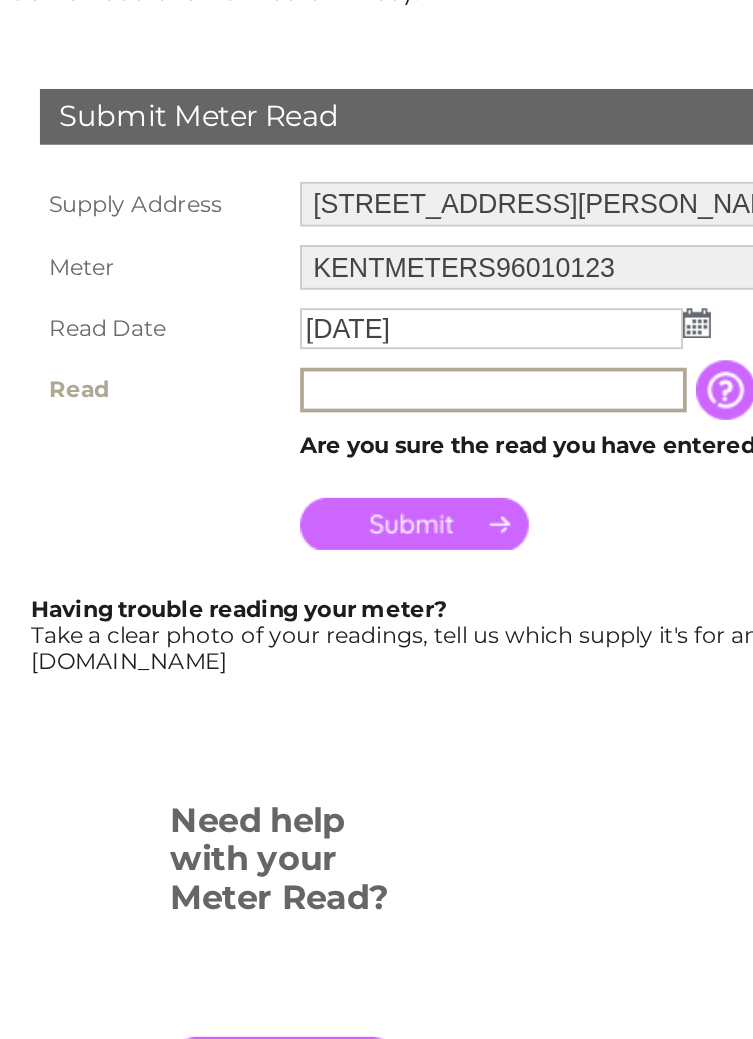 type on "177" 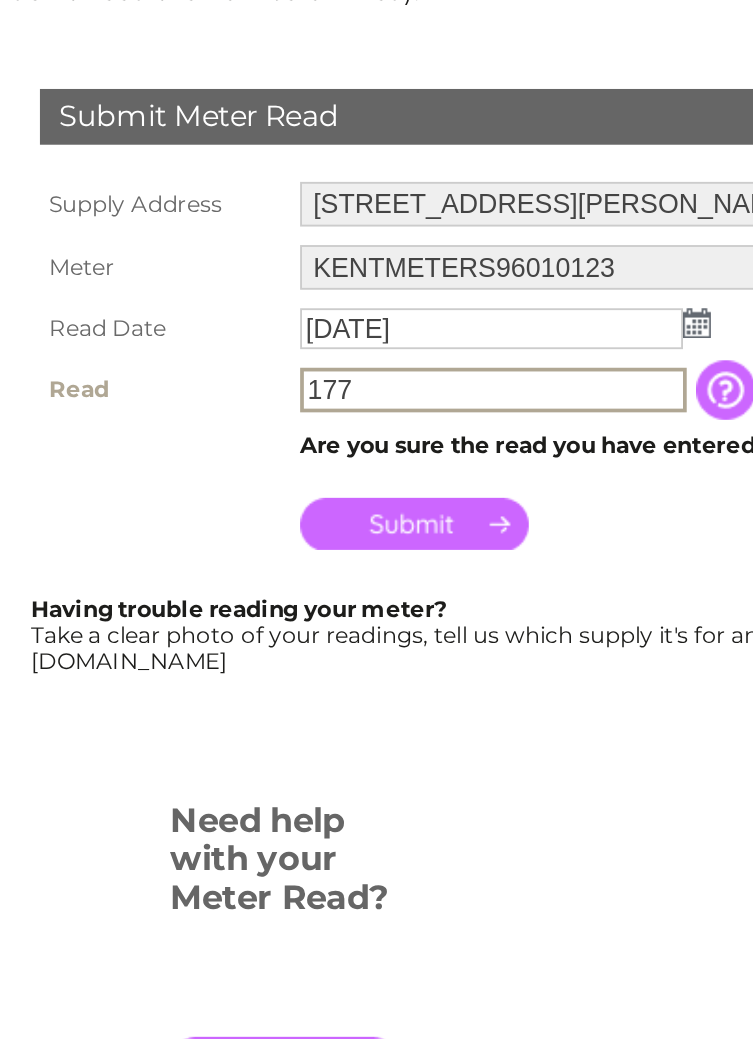 click on "Submit" at bounding box center [265, 616] 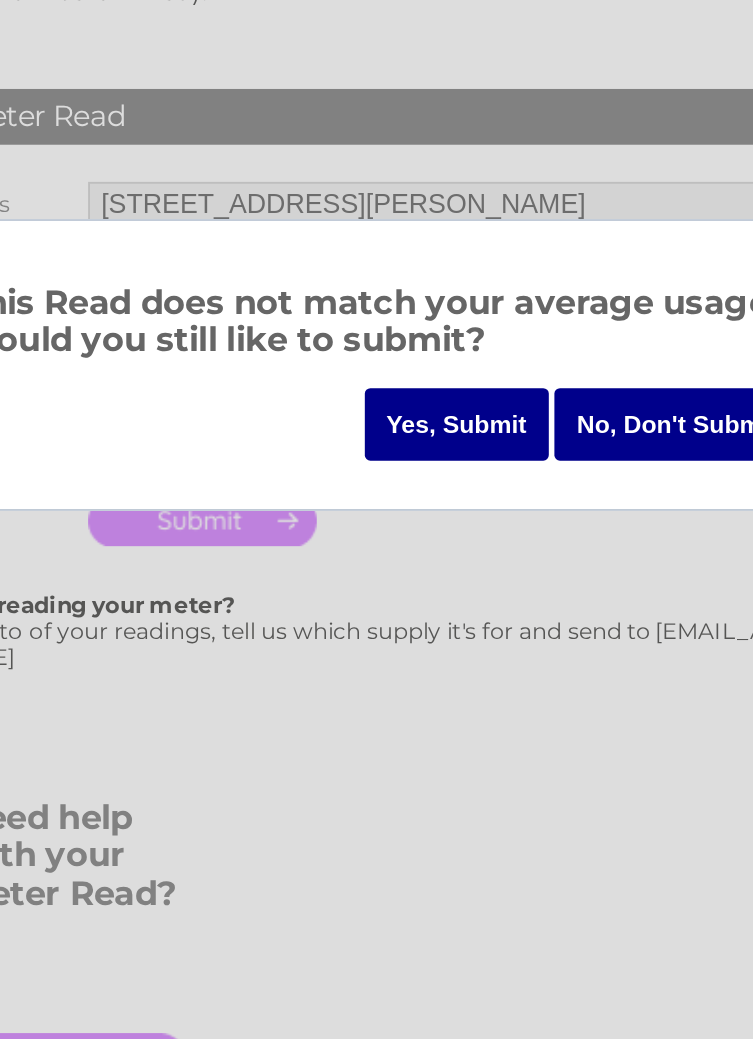 click on "Yes, Submit" at bounding box center [403, 562] 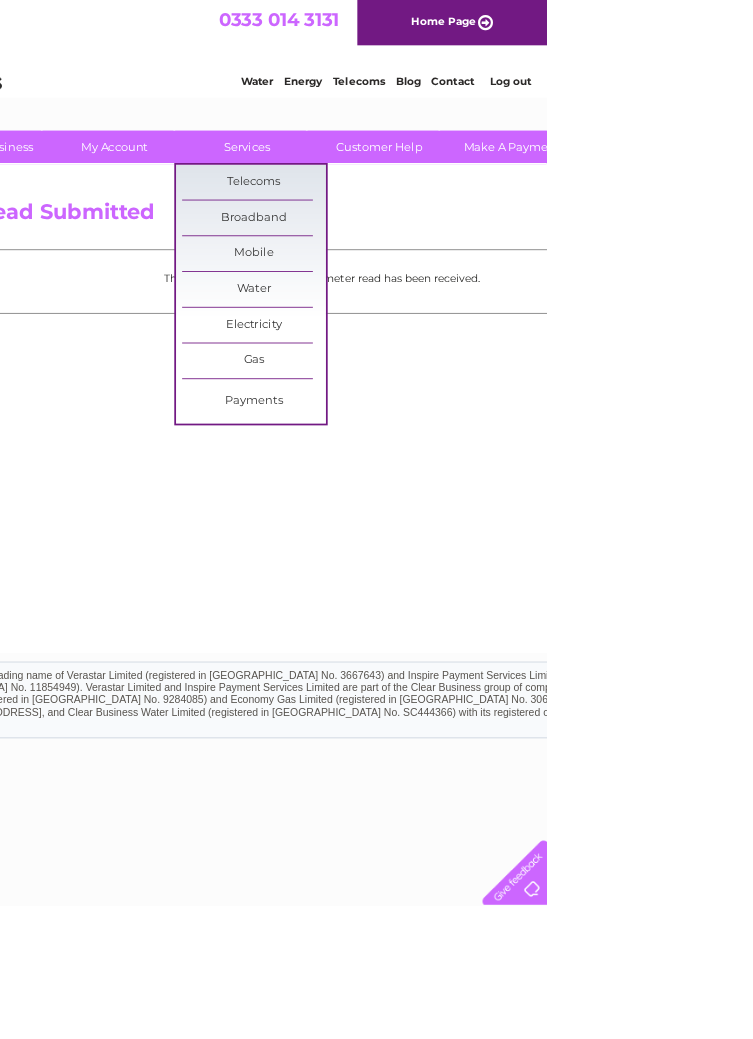 scroll, scrollTop: 0, scrollLeft: 0, axis: both 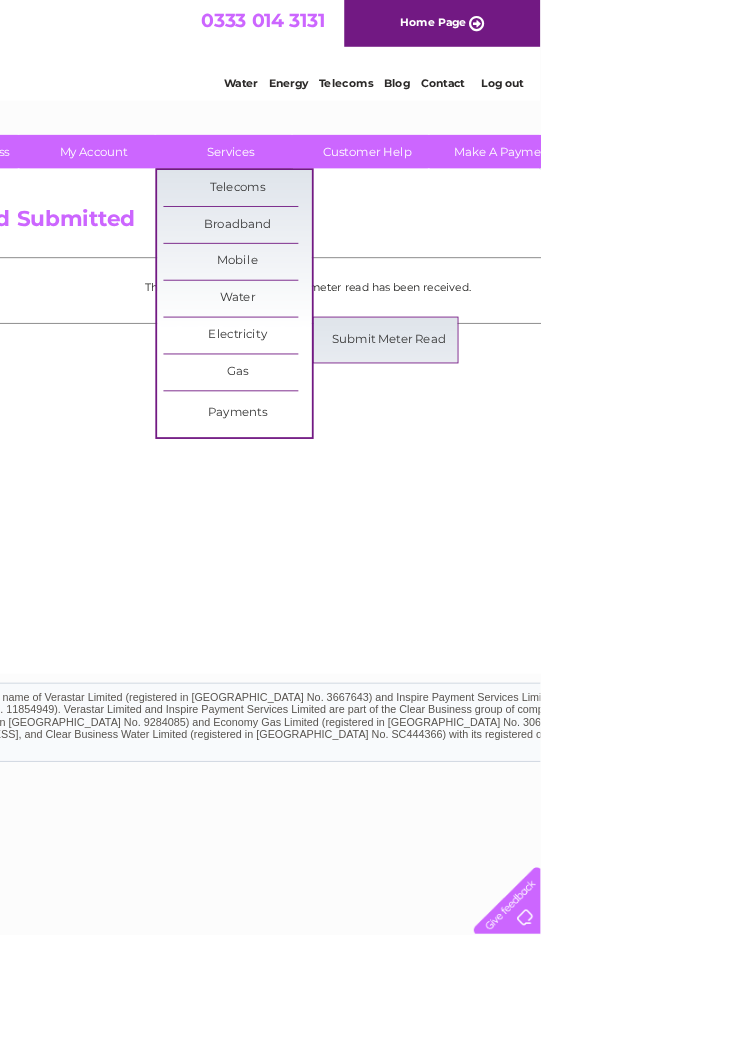 click on "Meter Read Submitted
Thank you for your time, your meter read has been received." at bounding box center [495, 469] 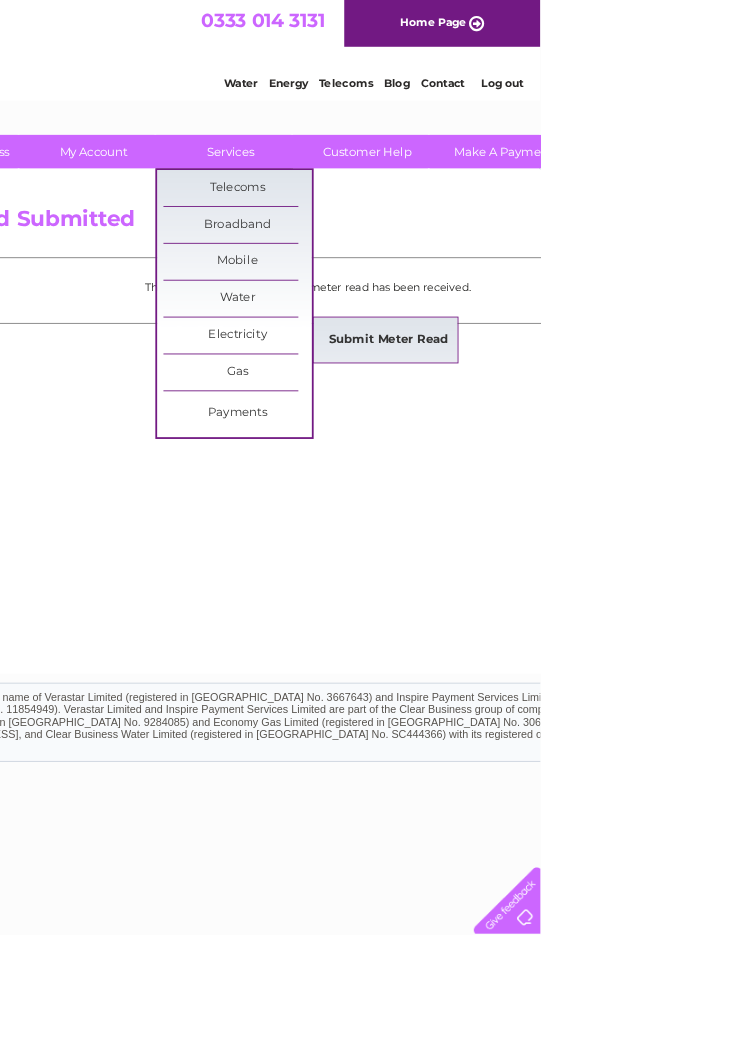 click on "Submit Meter Read" at bounding box center (584, 378) 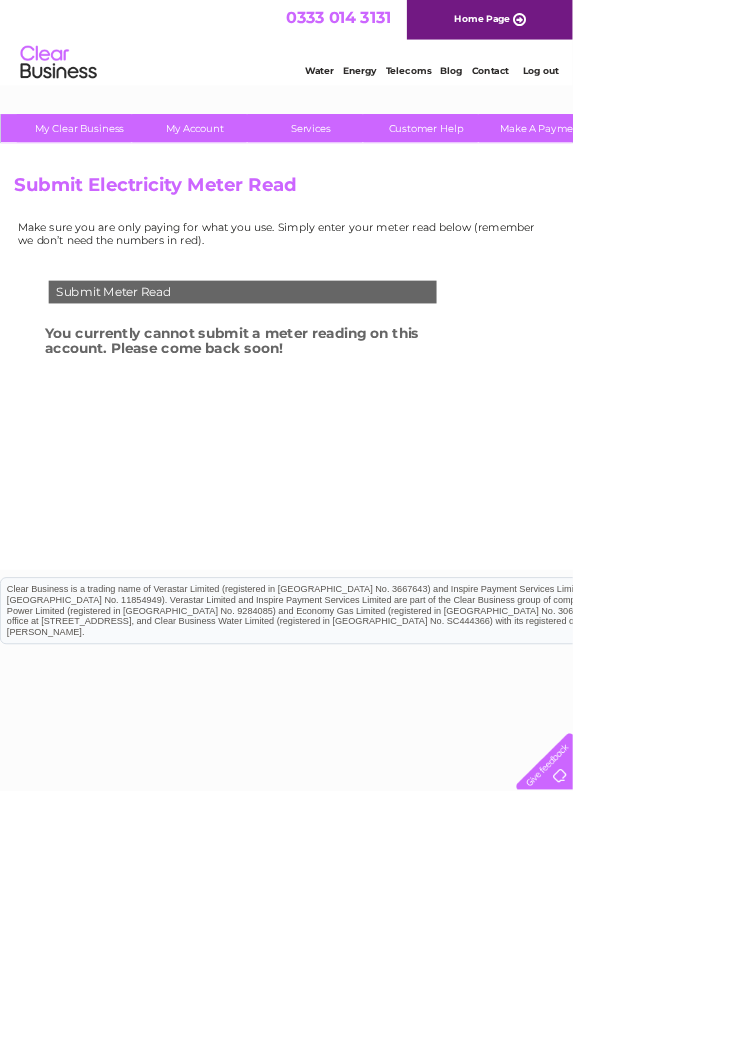 scroll, scrollTop: 0, scrollLeft: 0, axis: both 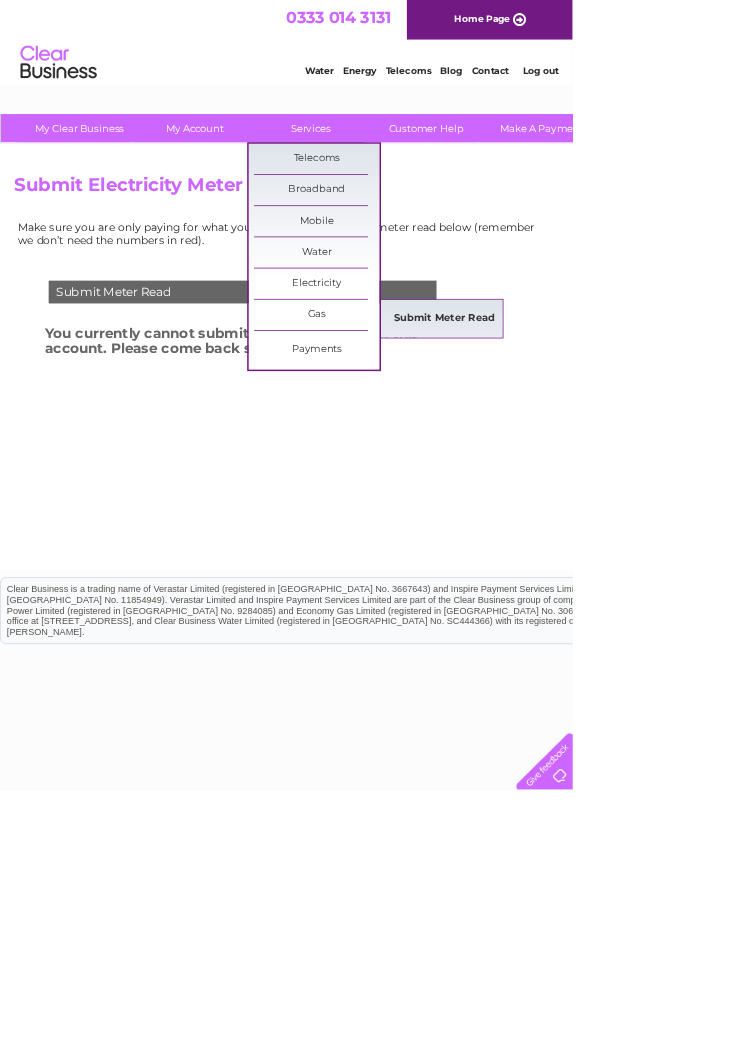 click on "Submit Meter Read" at bounding box center [584, 419] 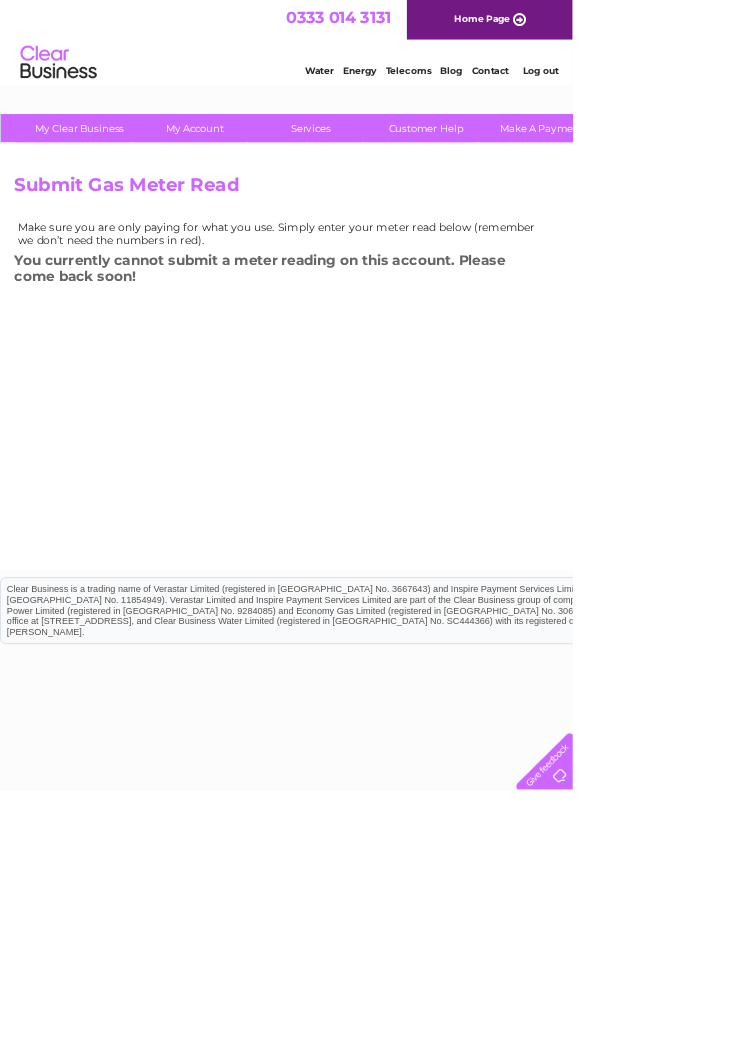 scroll, scrollTop: 0, scrollLeft: 0, axis: both 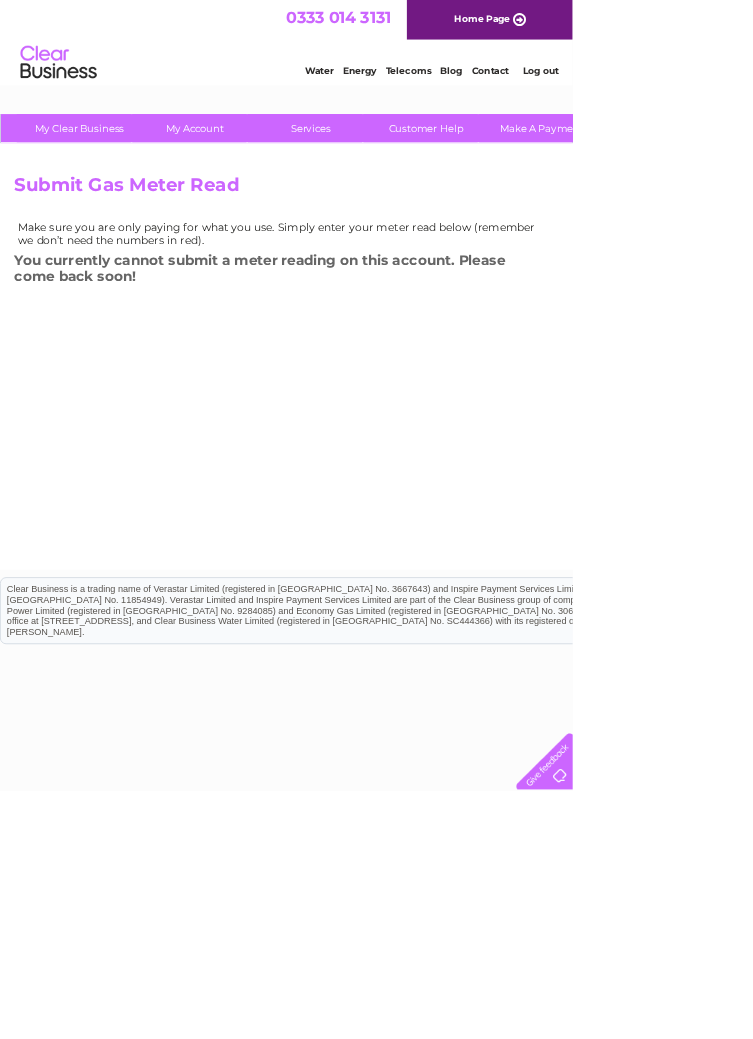 click on "Home Page" at bounding box center [644, 26] 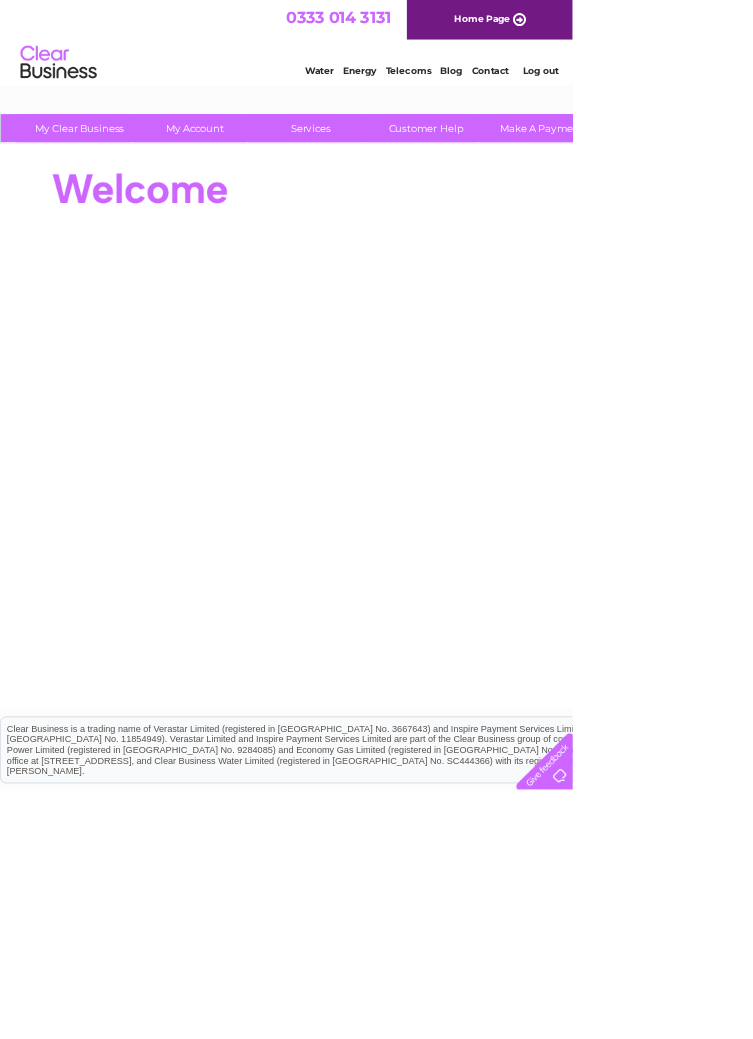 scroll, scrollTop: 0, scrollLeft: 0, axis: both 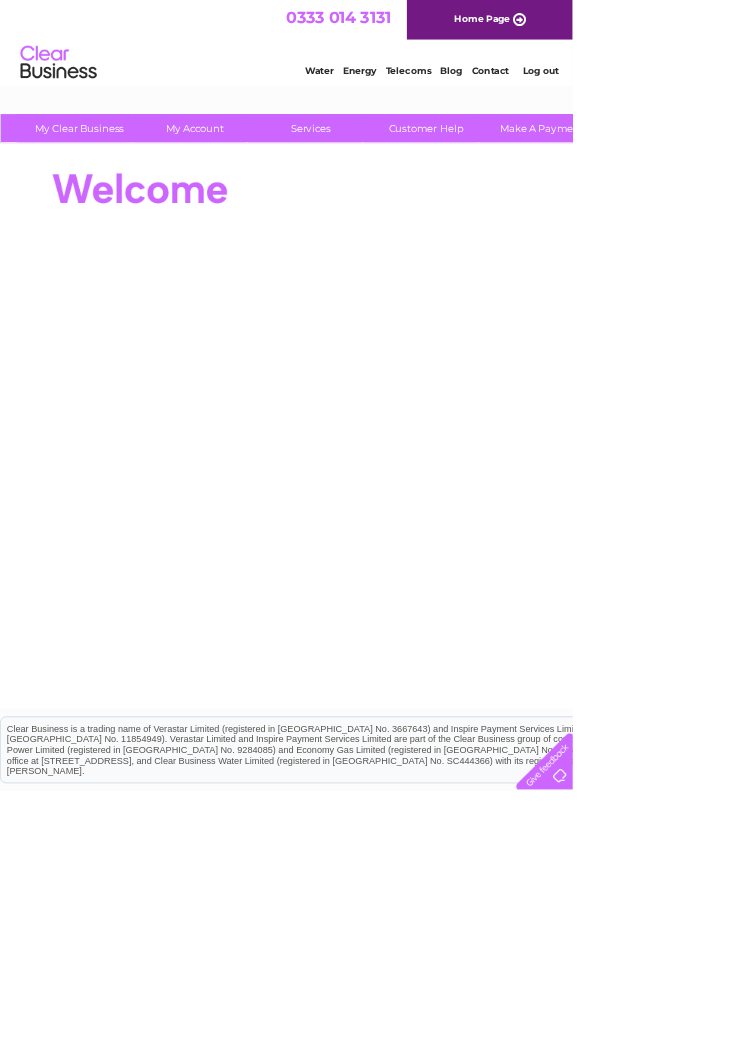 click on "Log out" at bounding box center (710, 92) 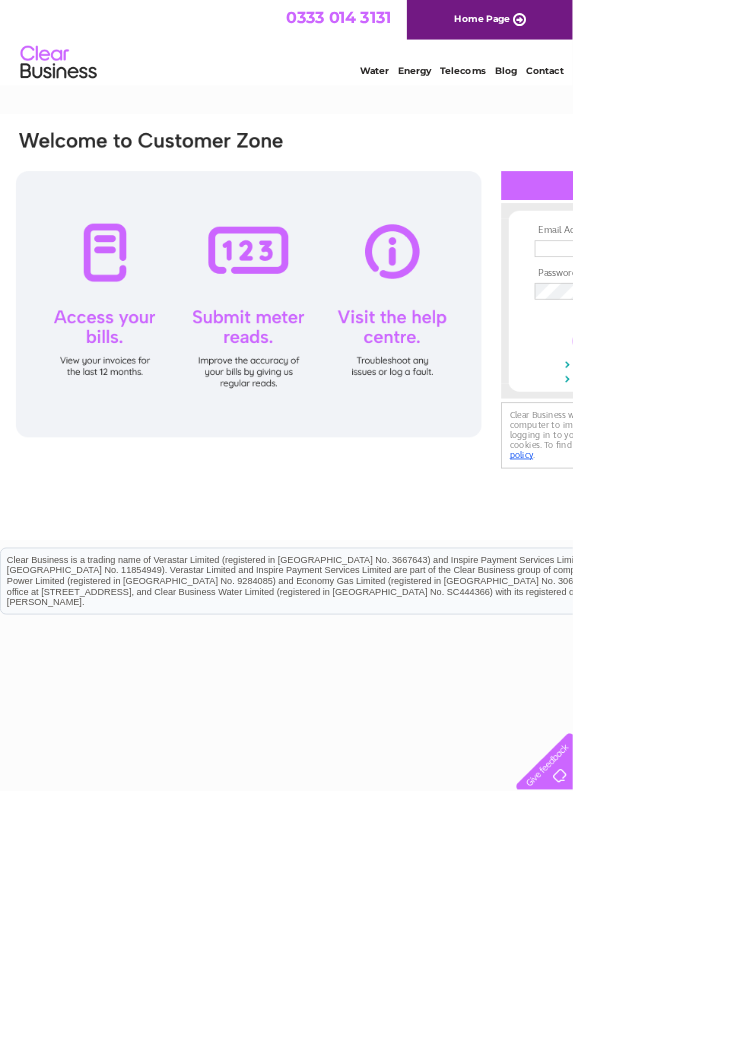 scroll, scrollTop: 0, scrollLeft: 0, axis: both 